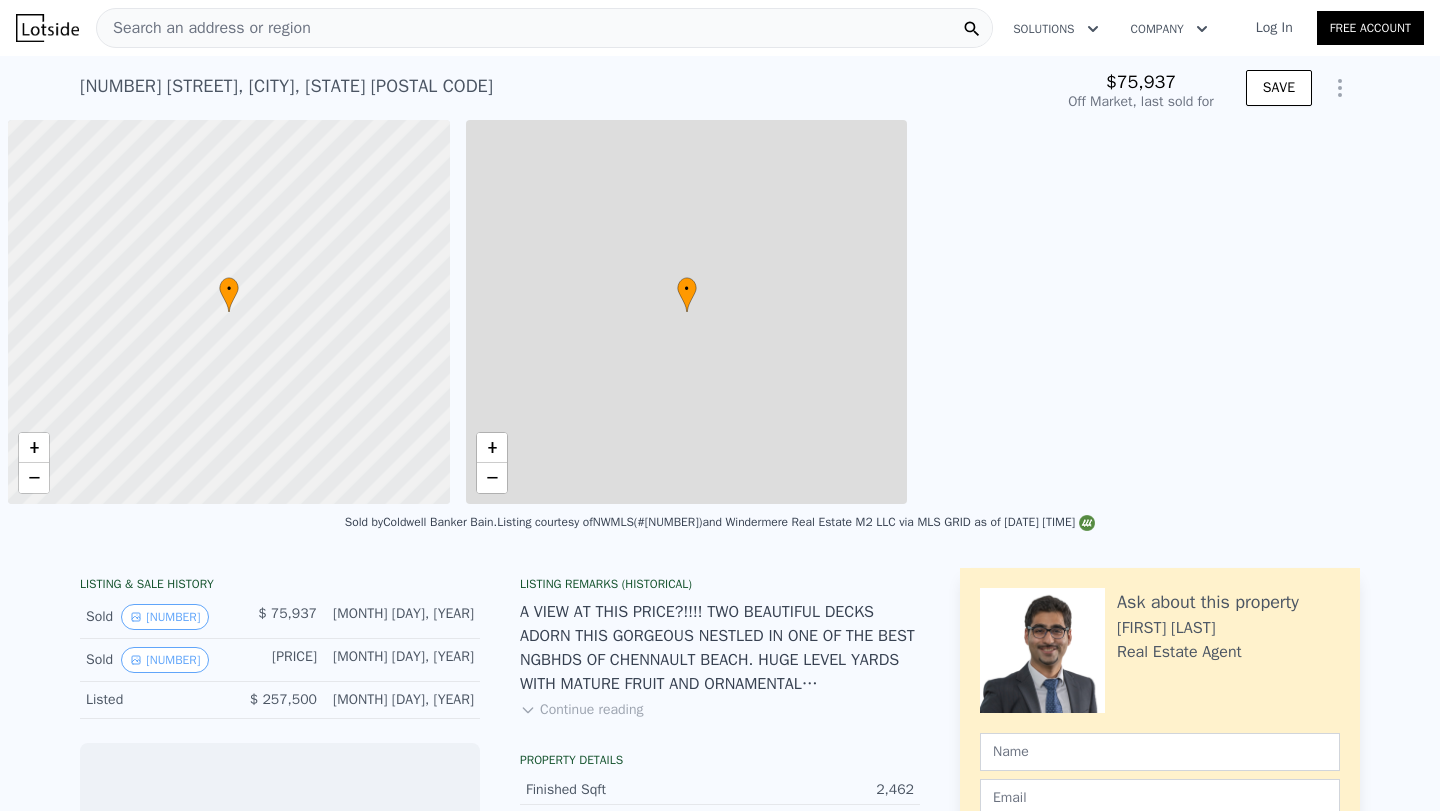 scroll, scrollTop: 0, scrollLeft: 0, axis: both 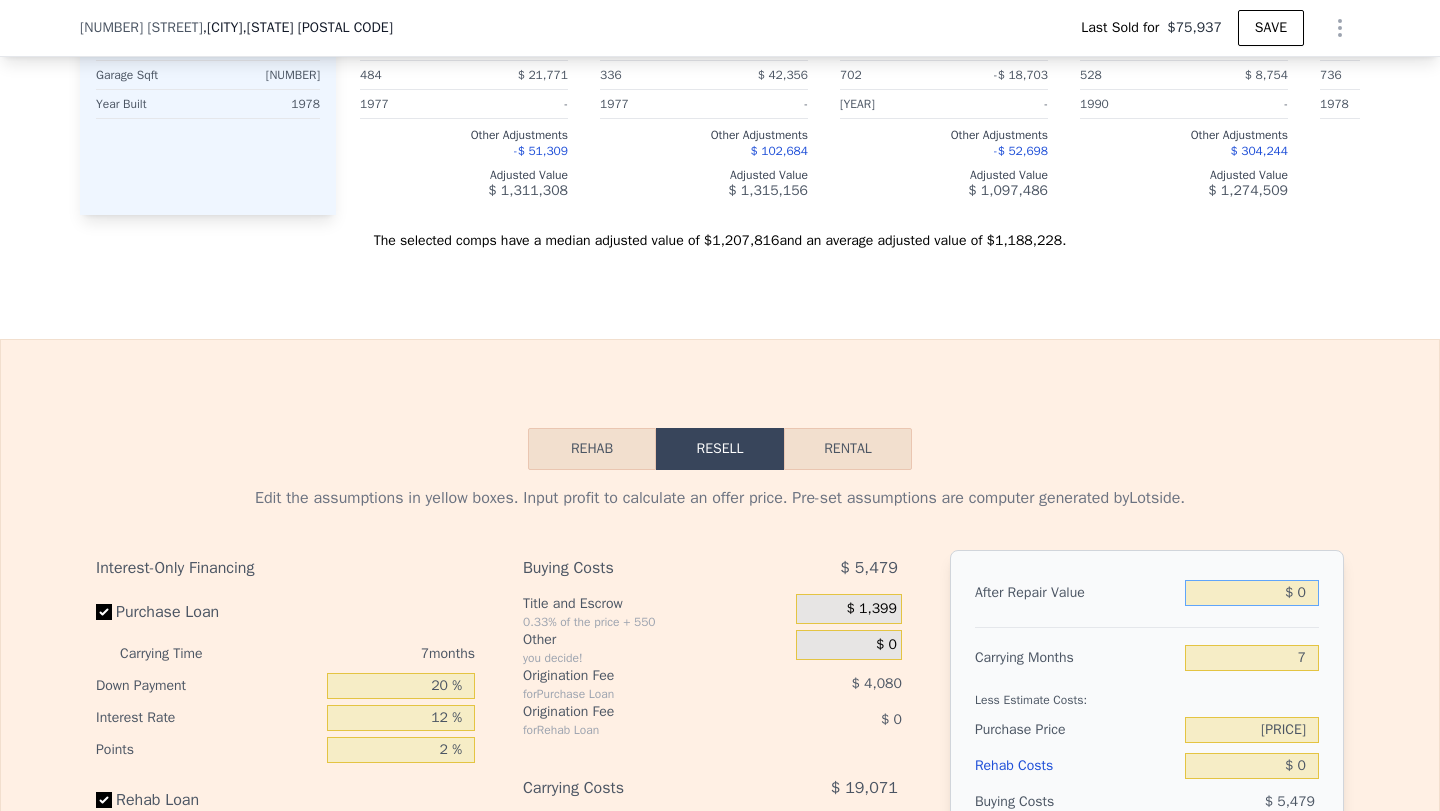 click on "$ 0" at bounding box center (1252, 593) 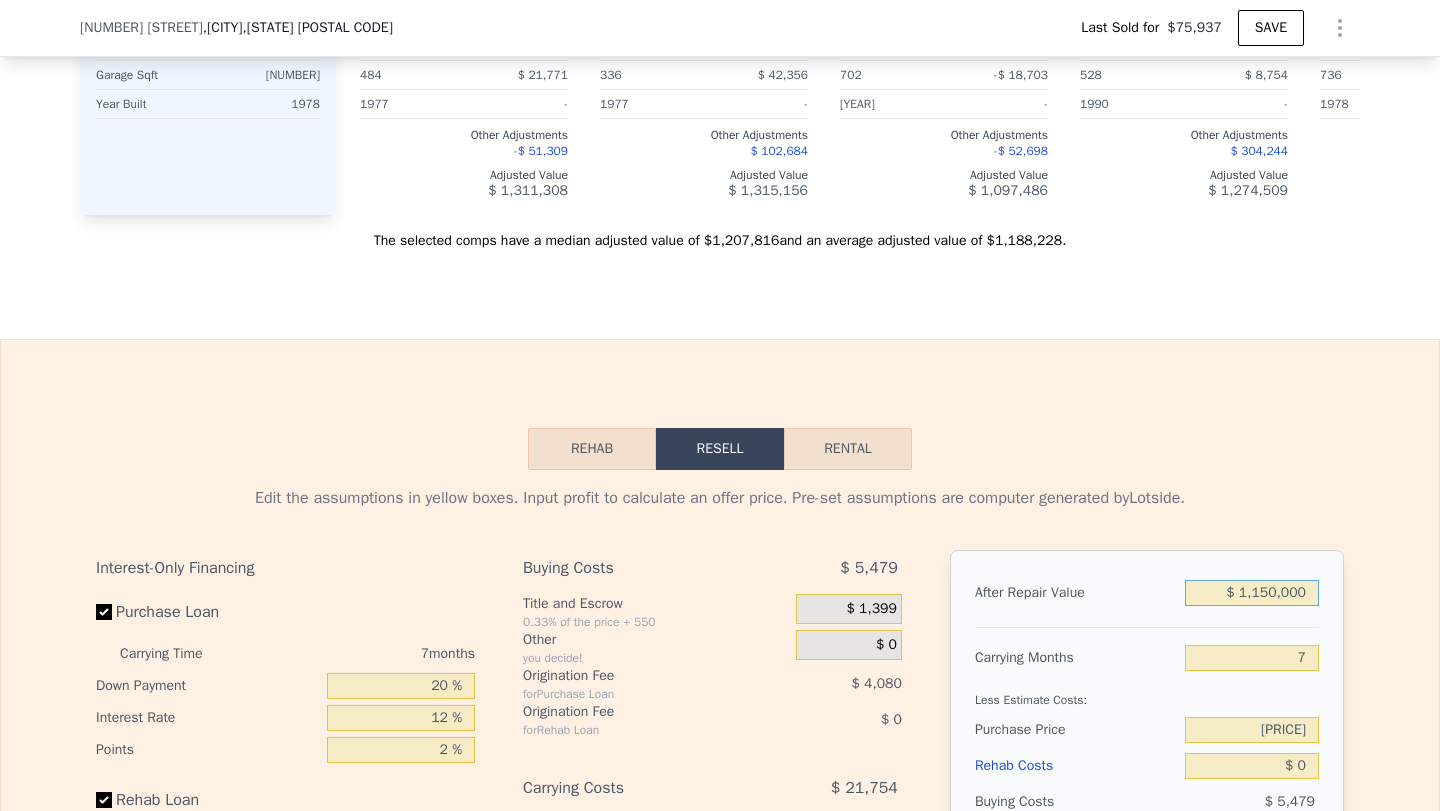 click on "$ 1,150,000" at bounding box center [1252, 593] 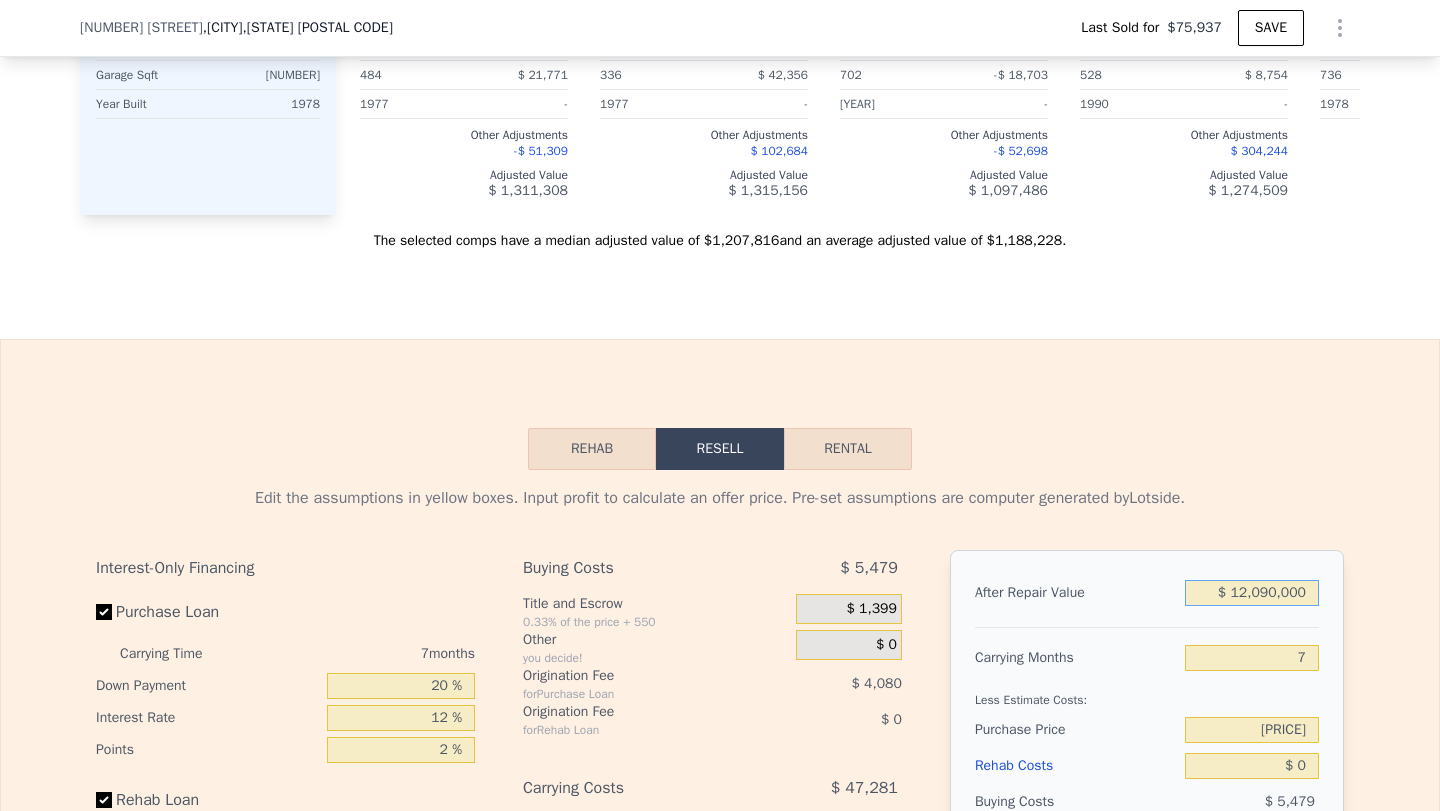 scroll, scrollTop: 2822, scrollLeft: 0, axis: vertical 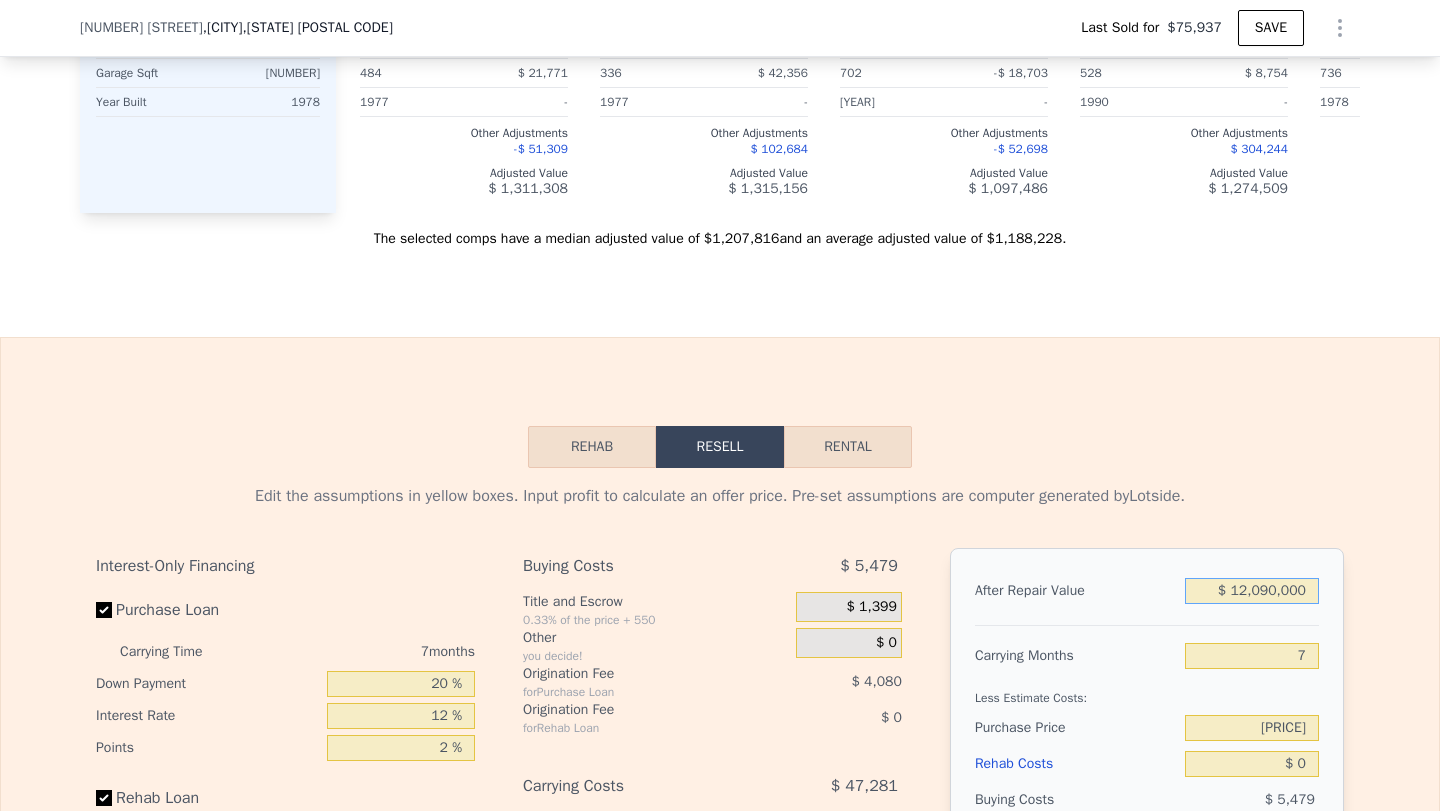 drag, startPoint x: 1313, startPoint y: 577, endPoint x: 1161, endPoint y: 568, distance: 152.26622 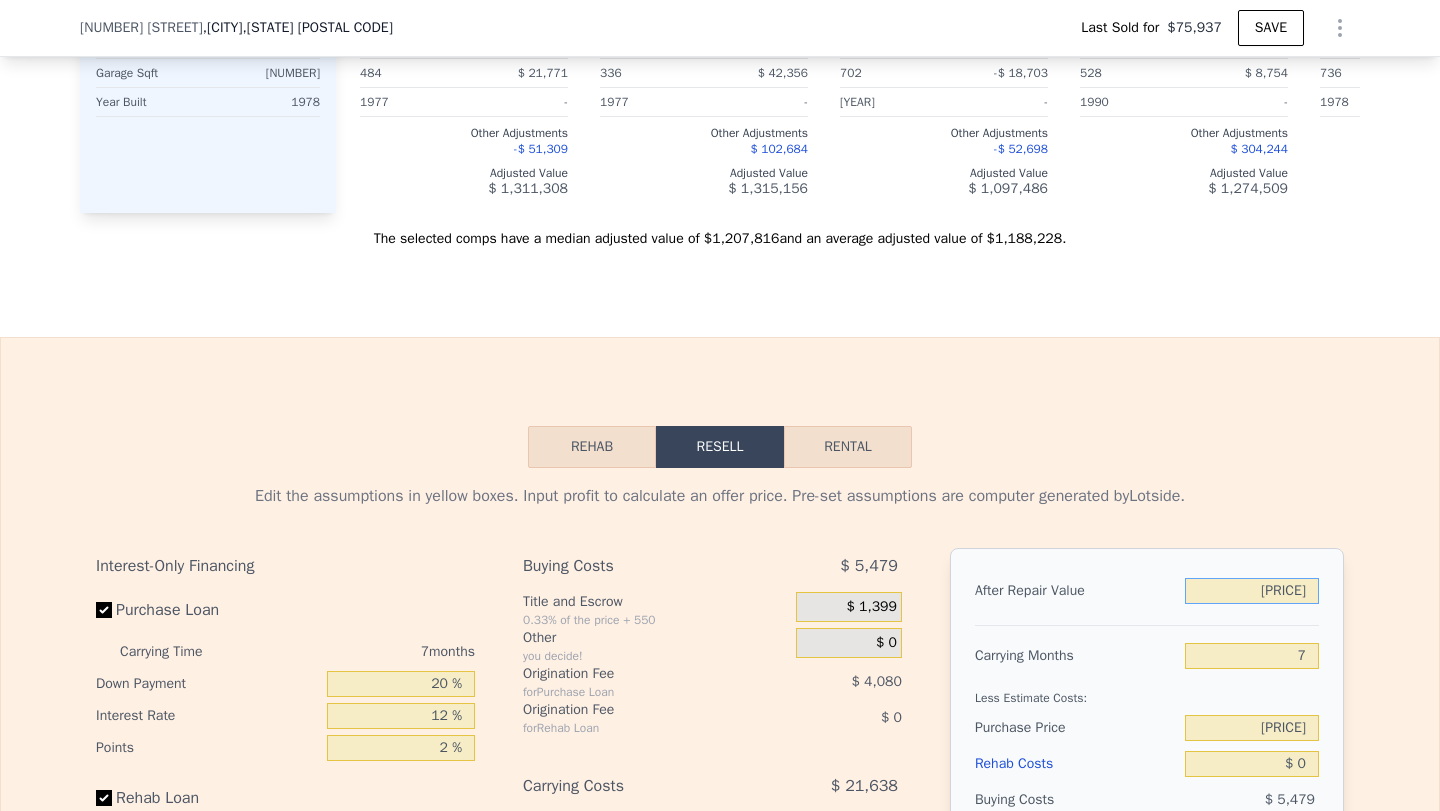 type on "[PRICE]" 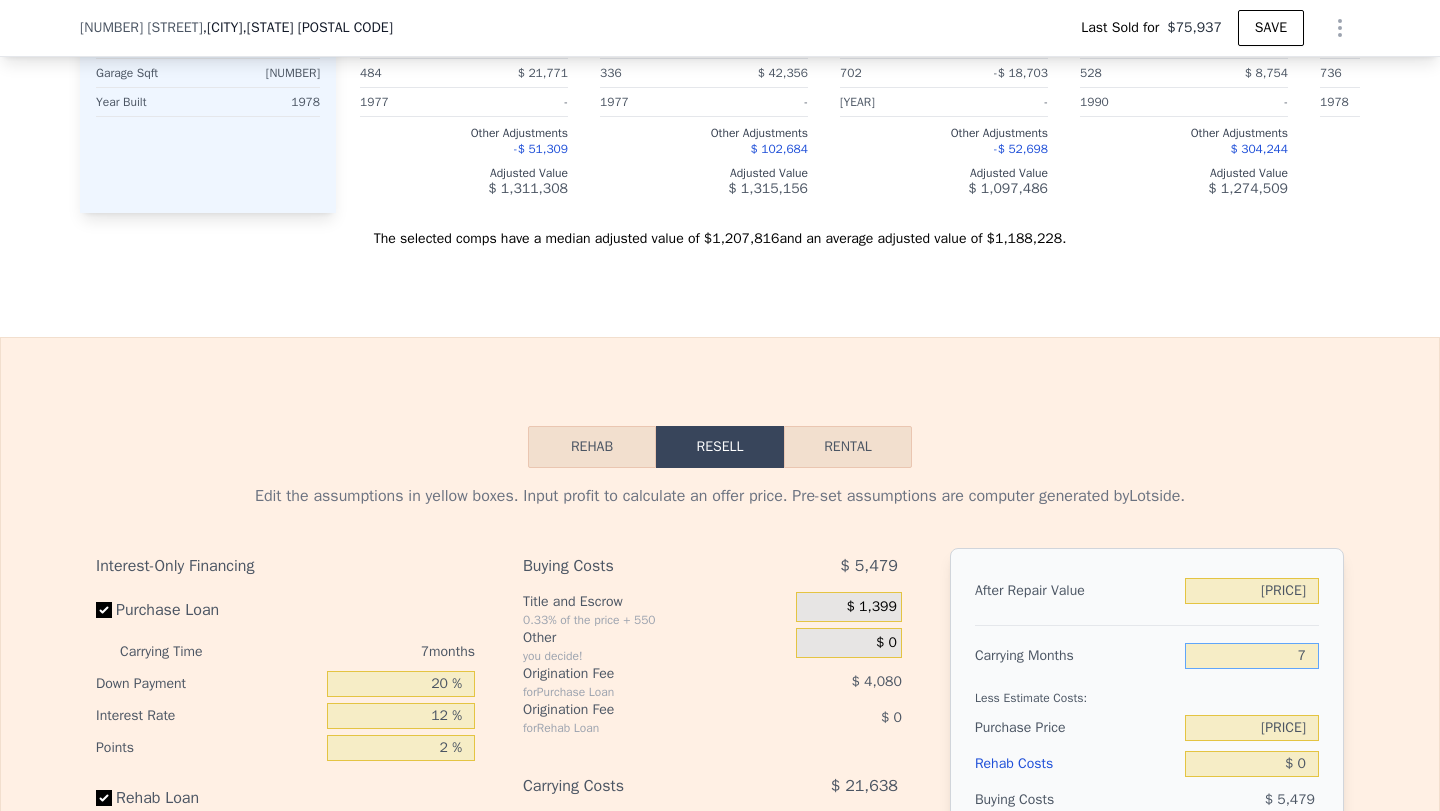 click on "7" at bounding box center [1252, 656] 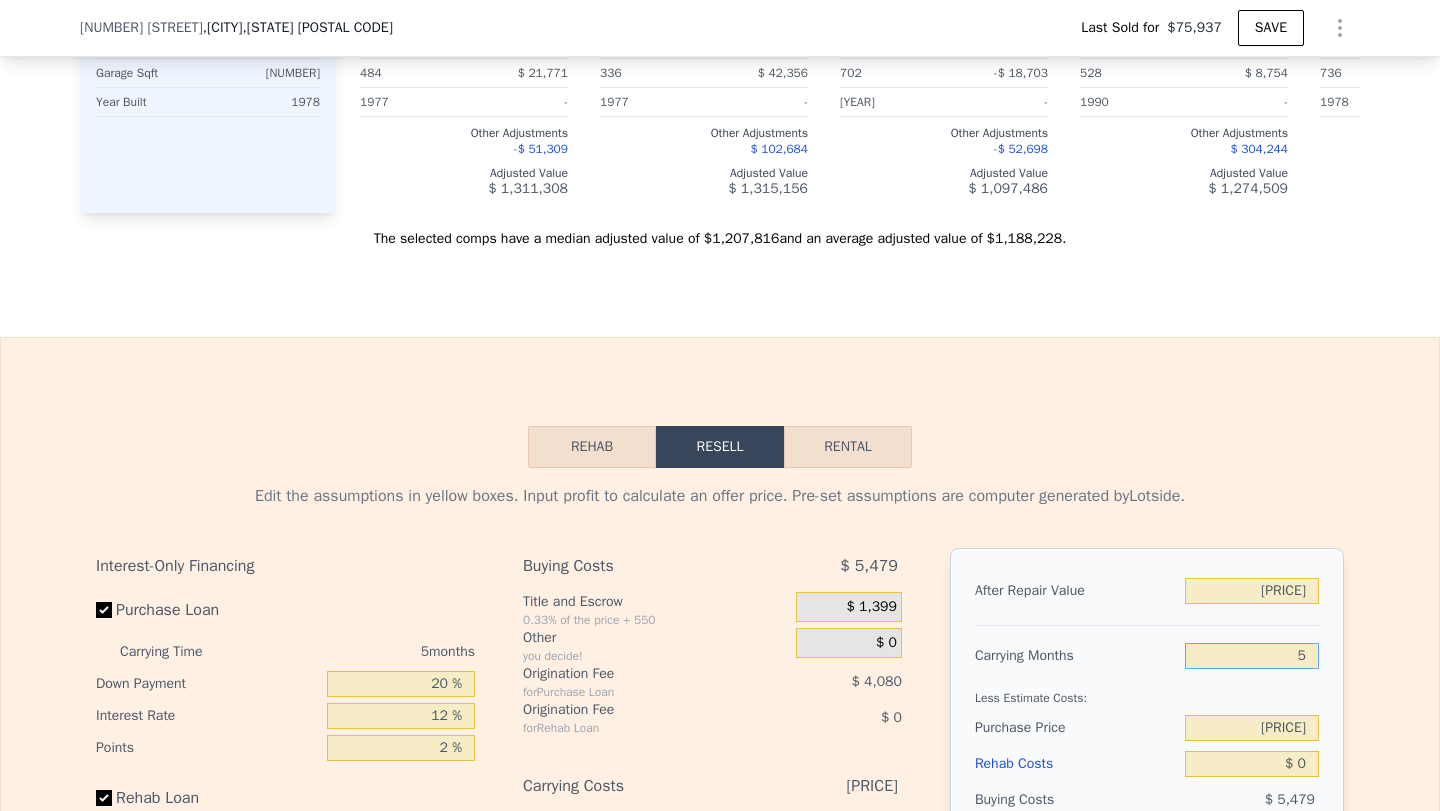 type on "5" 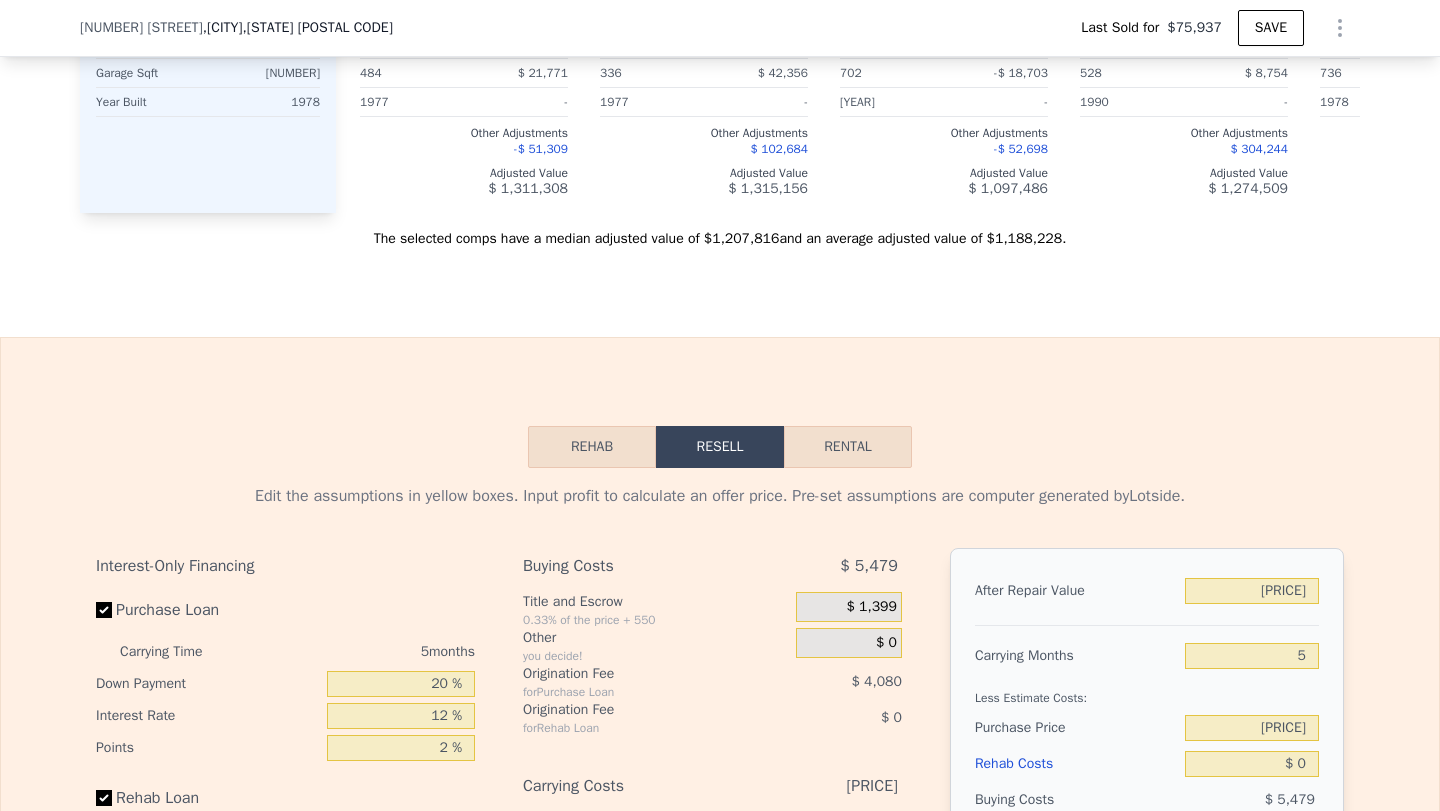 click on "Carrying Months" at bounding box center [1076, 591] 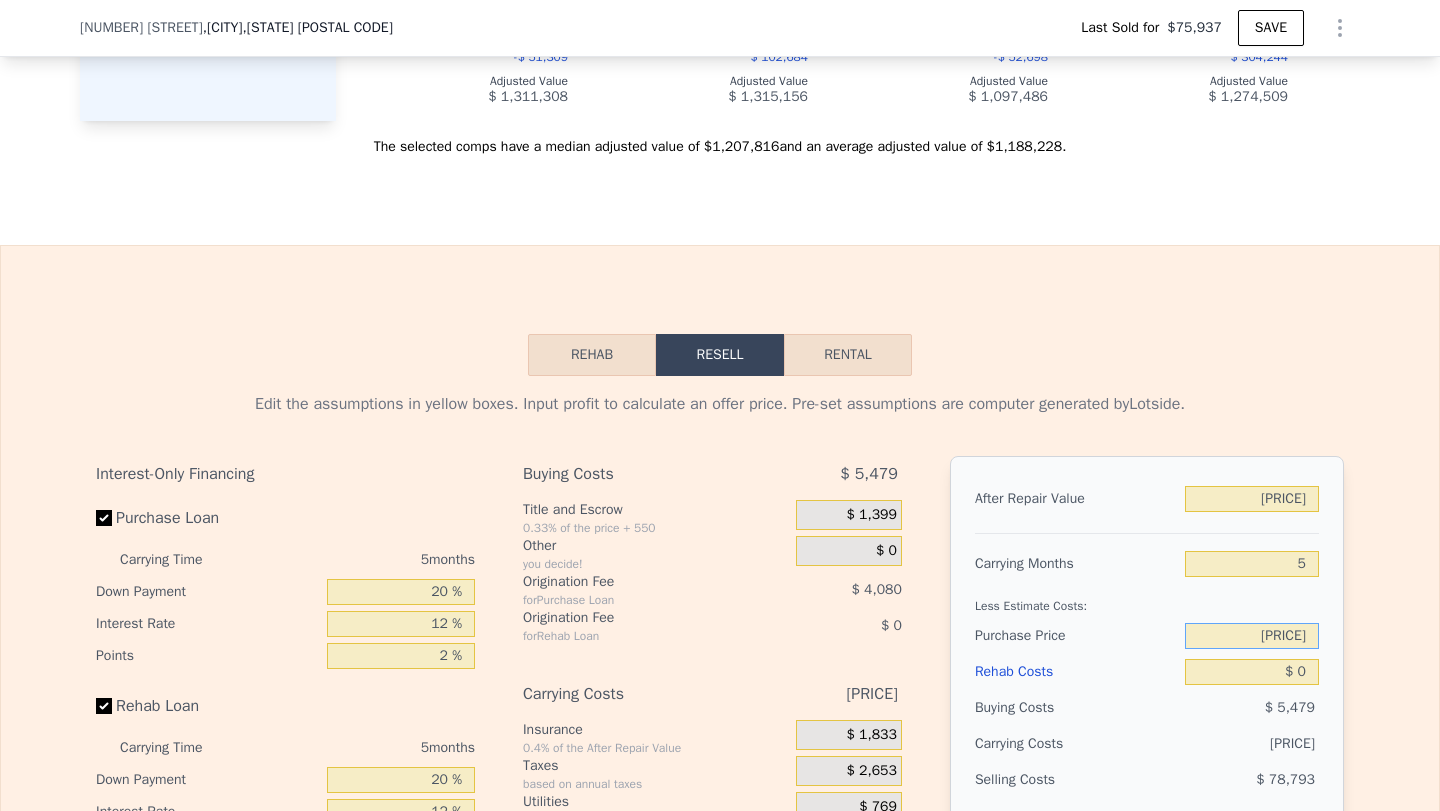 click on "[PRICE]" at bounding box center [1252, 499] 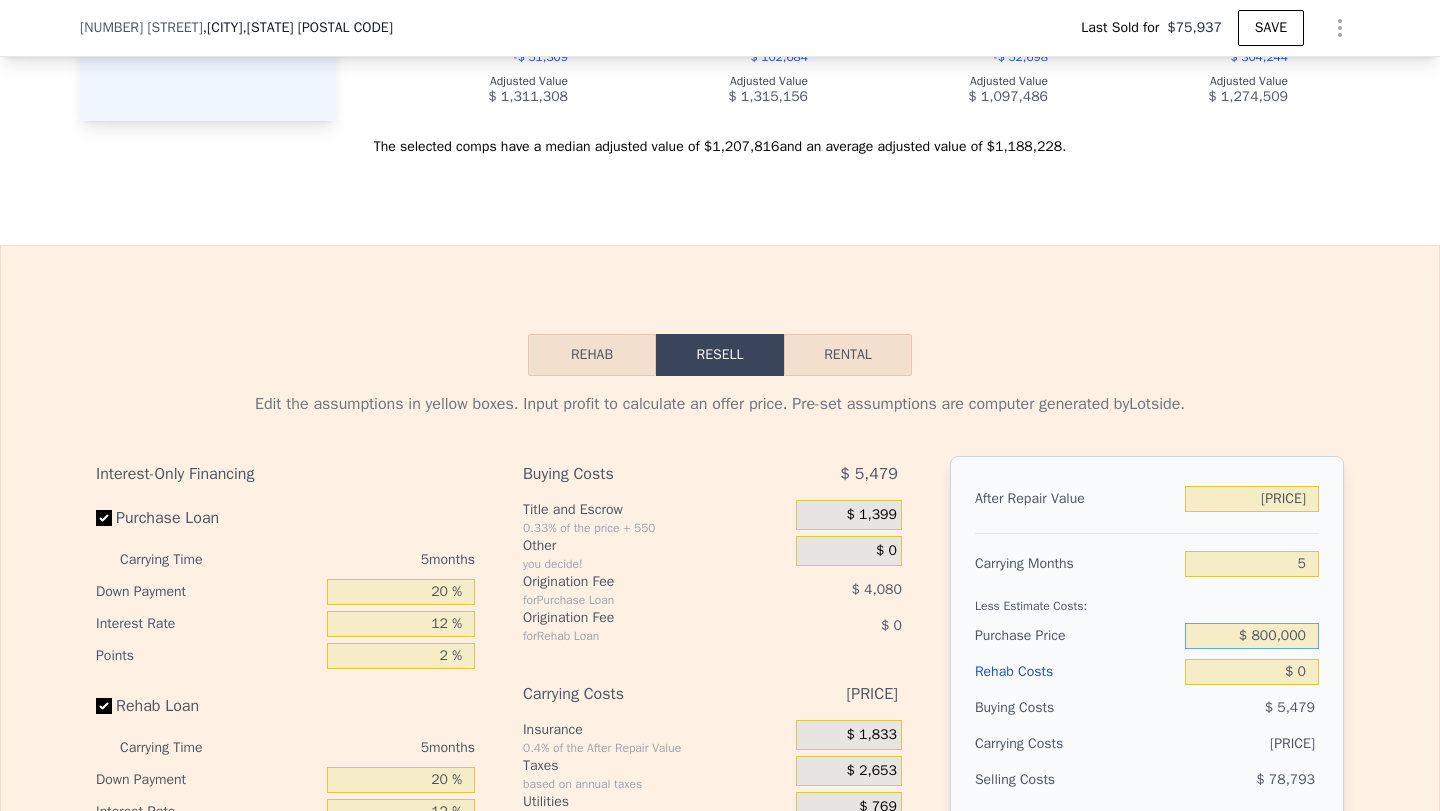 type on "$ 800,000" 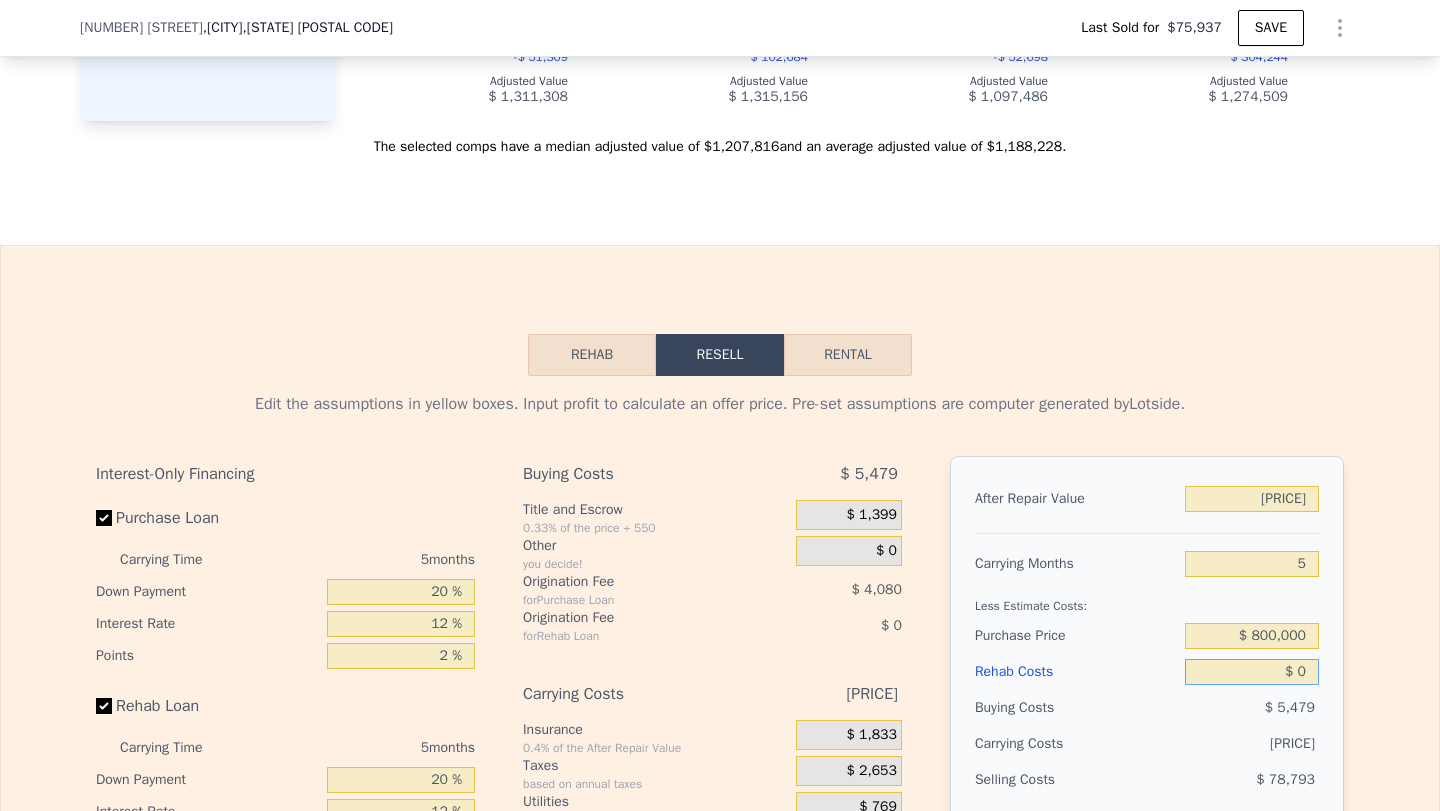 click on "$ 0" at bounding box center (1252, 499) 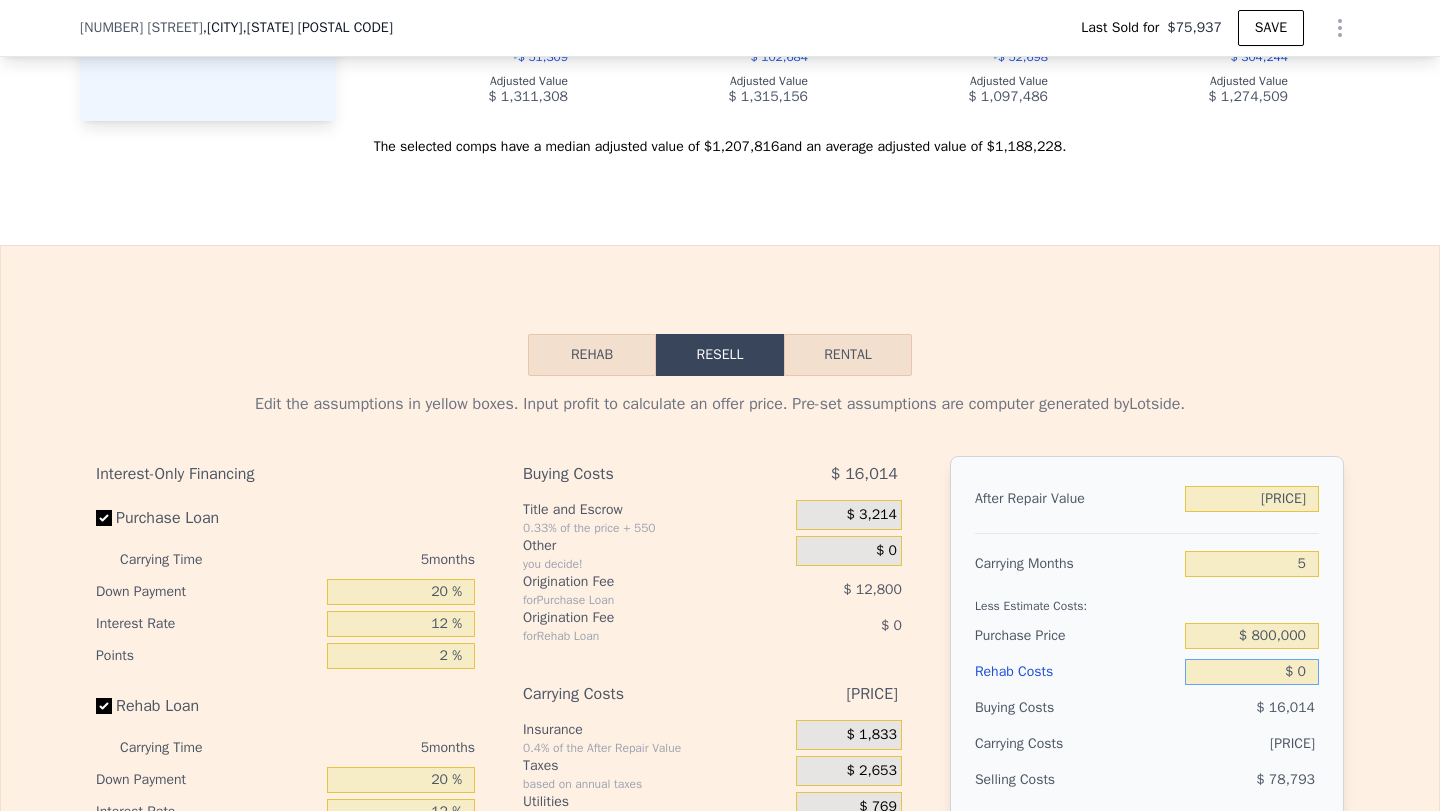 click on "$ 0" at bounding box center (1252, 499) 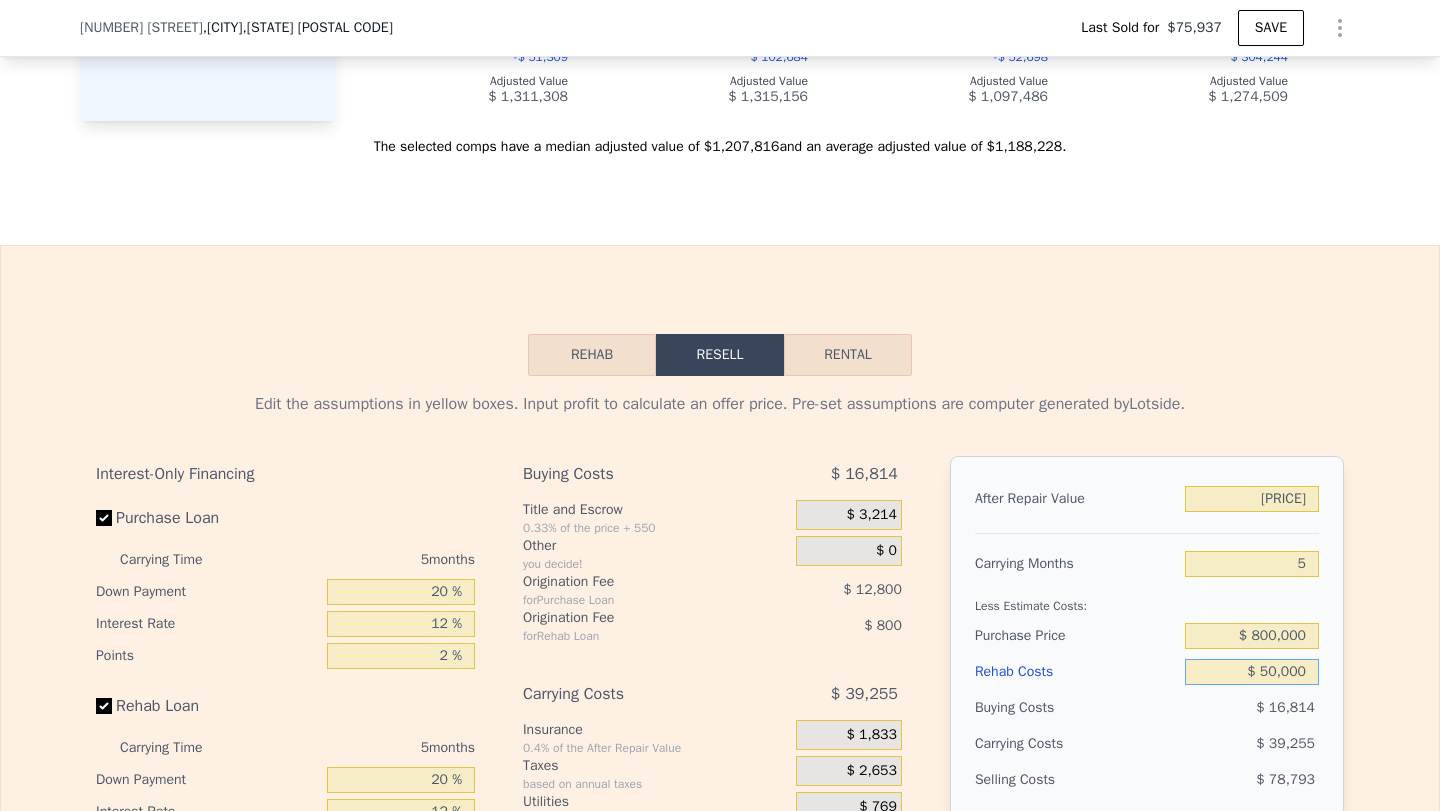 type on "$ 50,000" 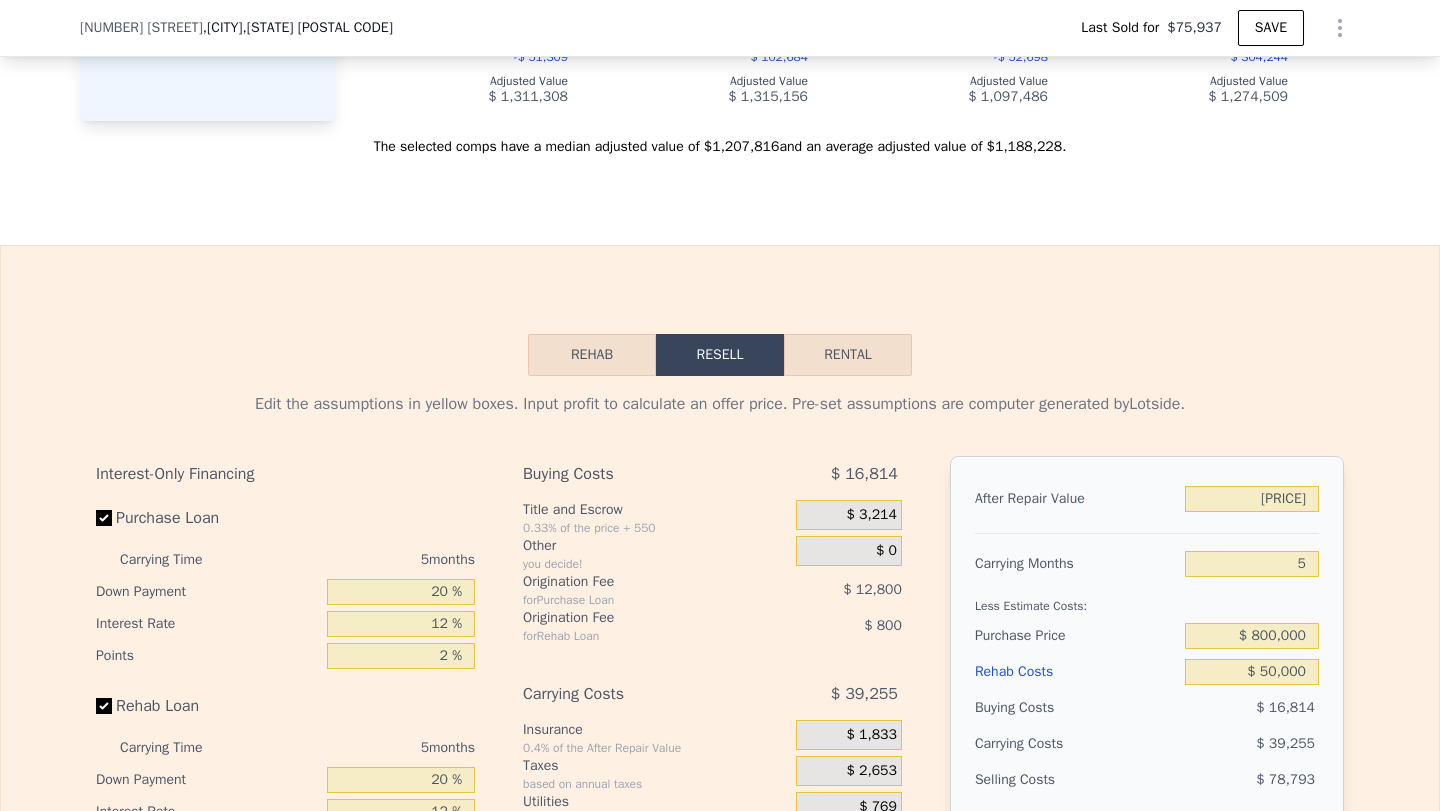 drag, startPoint x: 1213, startPoint y: 723, endPoint x: 1197, endPoint y: 726, distance: 16.27882 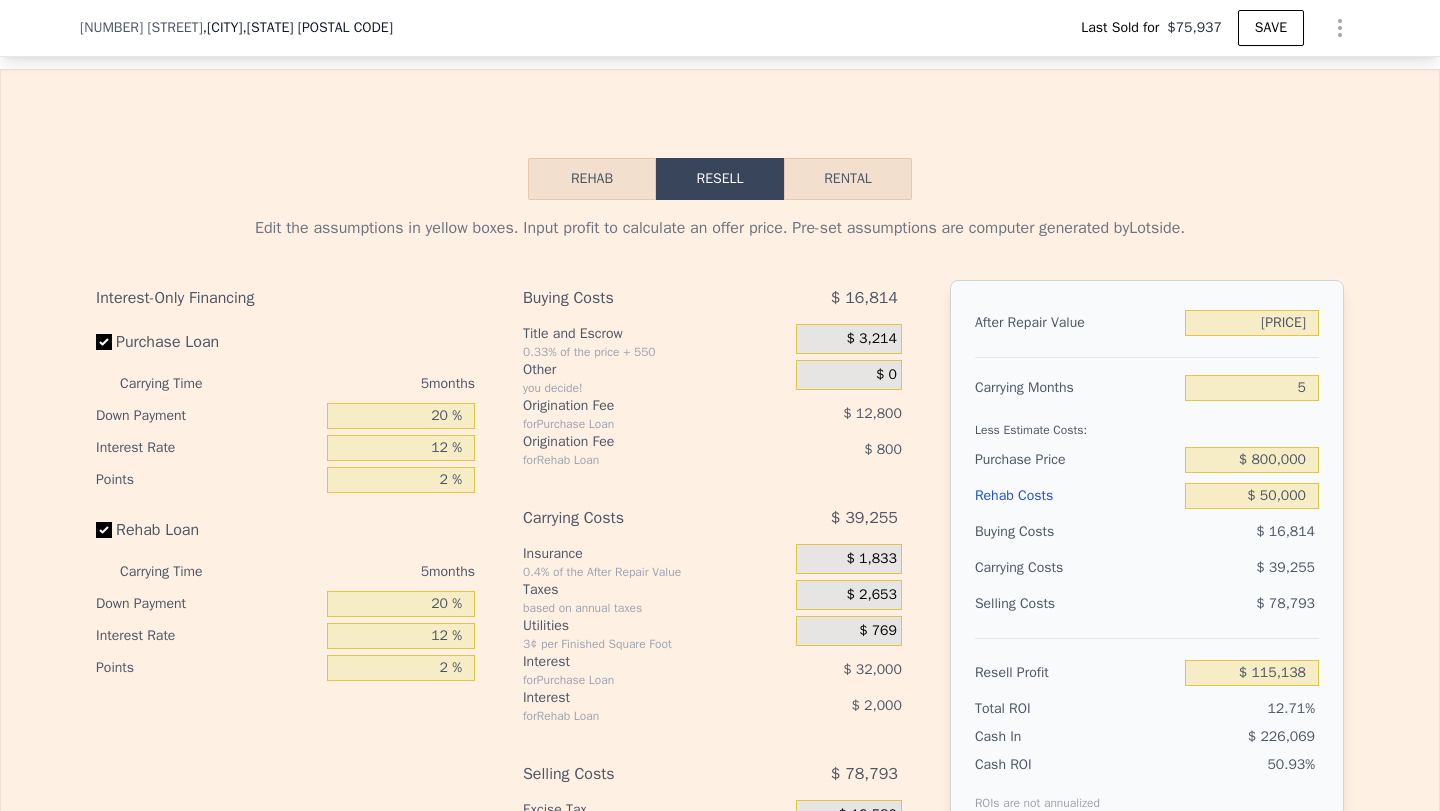 scroll, scrollTop: 3091, scrollLeft: 0, axis: vertical 